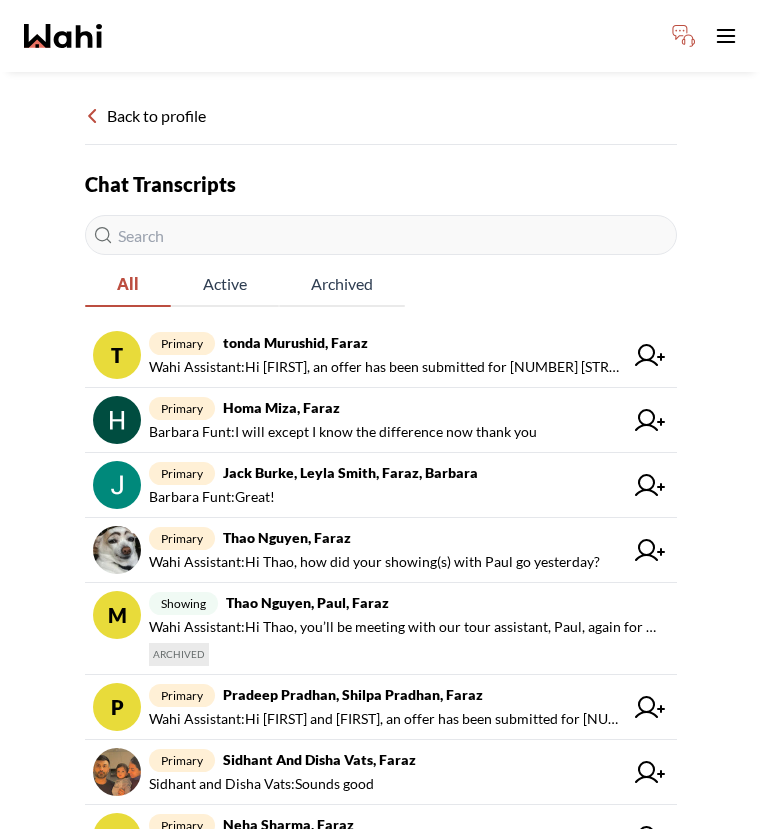 scroll, scrollTop: 0, scrollLeft: 0, axis: both 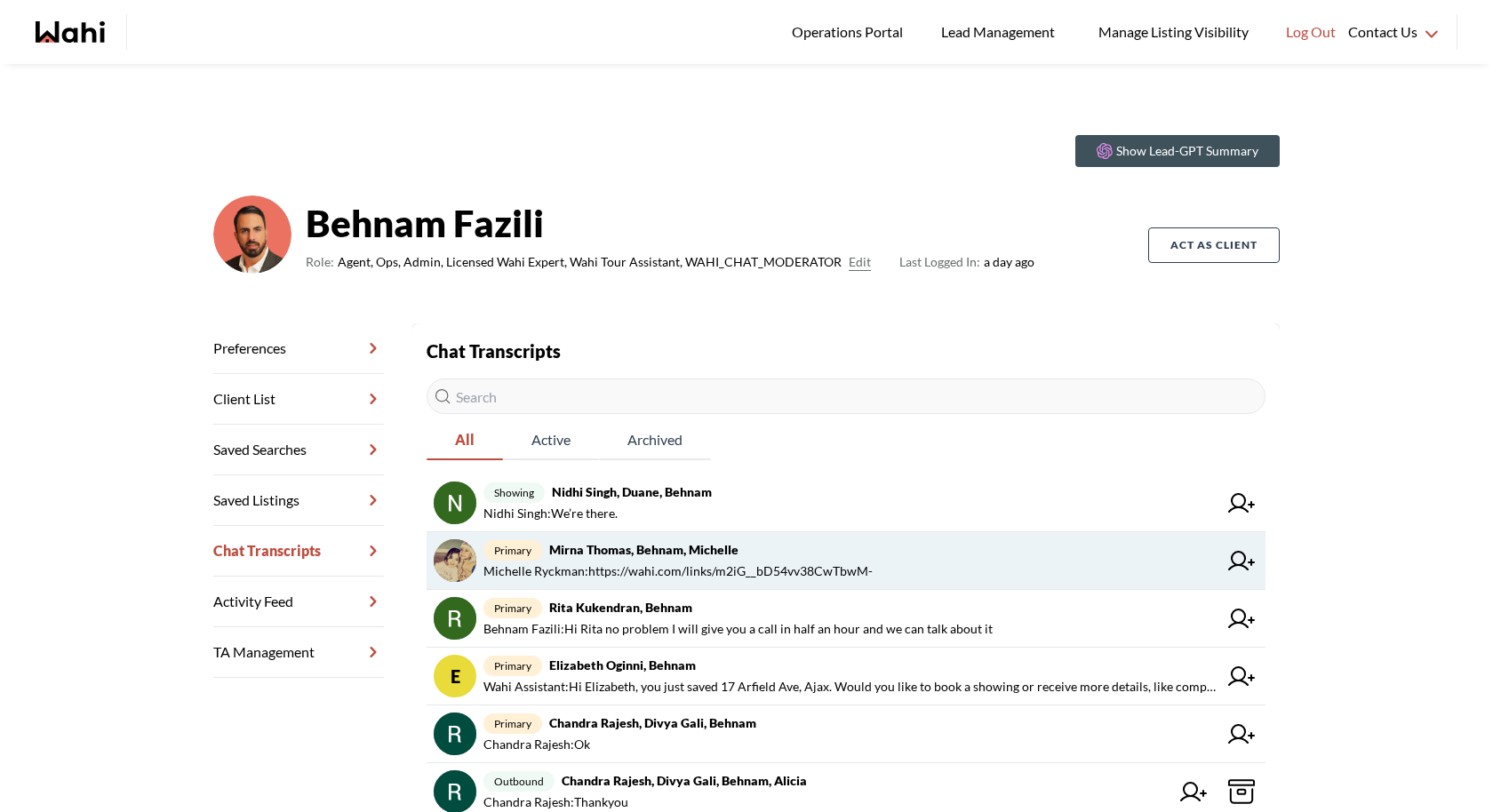 click on "Mirna Thomas, Behnam, Michelle" at bounding box center [643, 549] 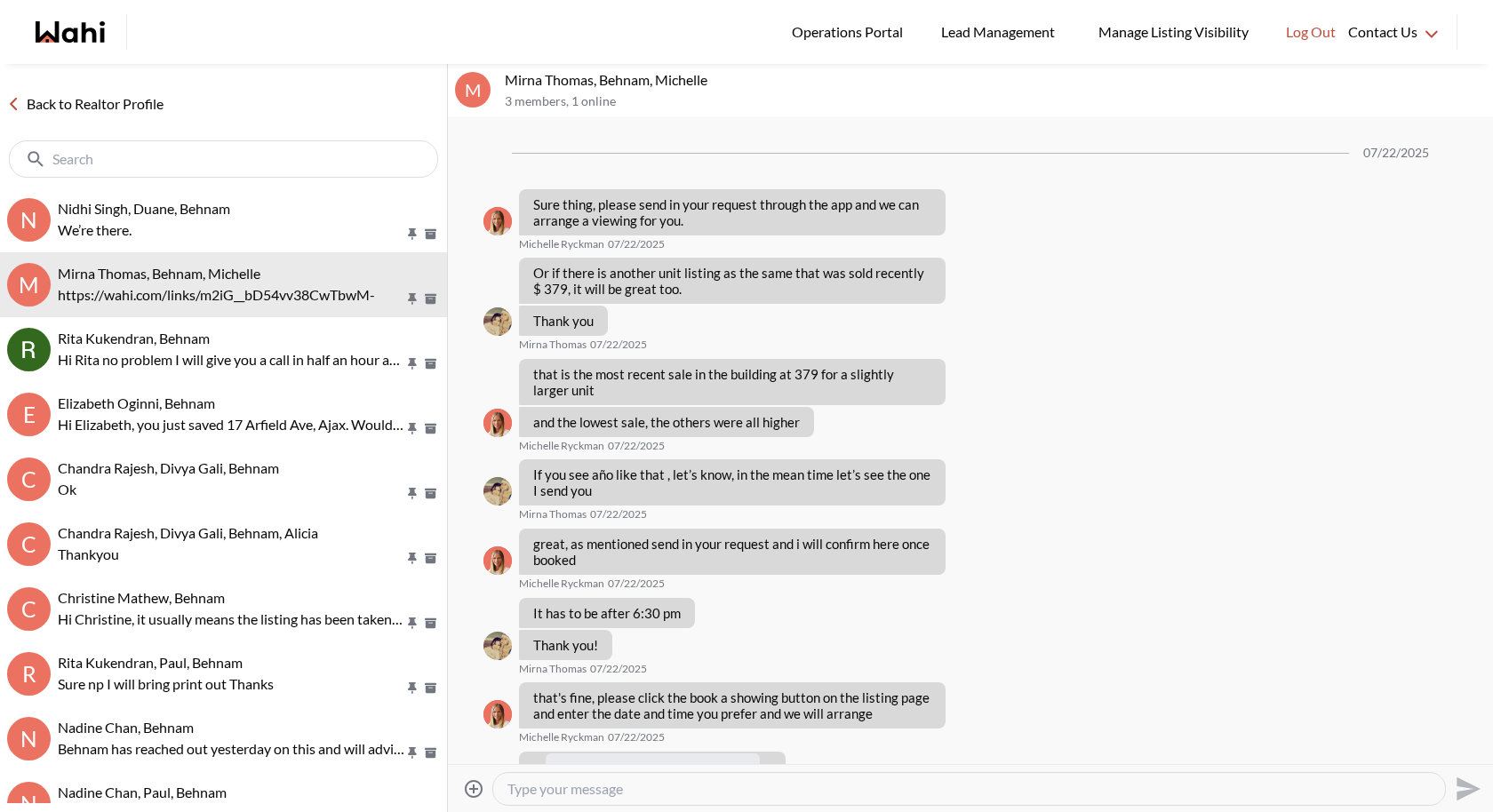 scroll, scrollTop: 2376, scrollLeft: 0, axis: vertical 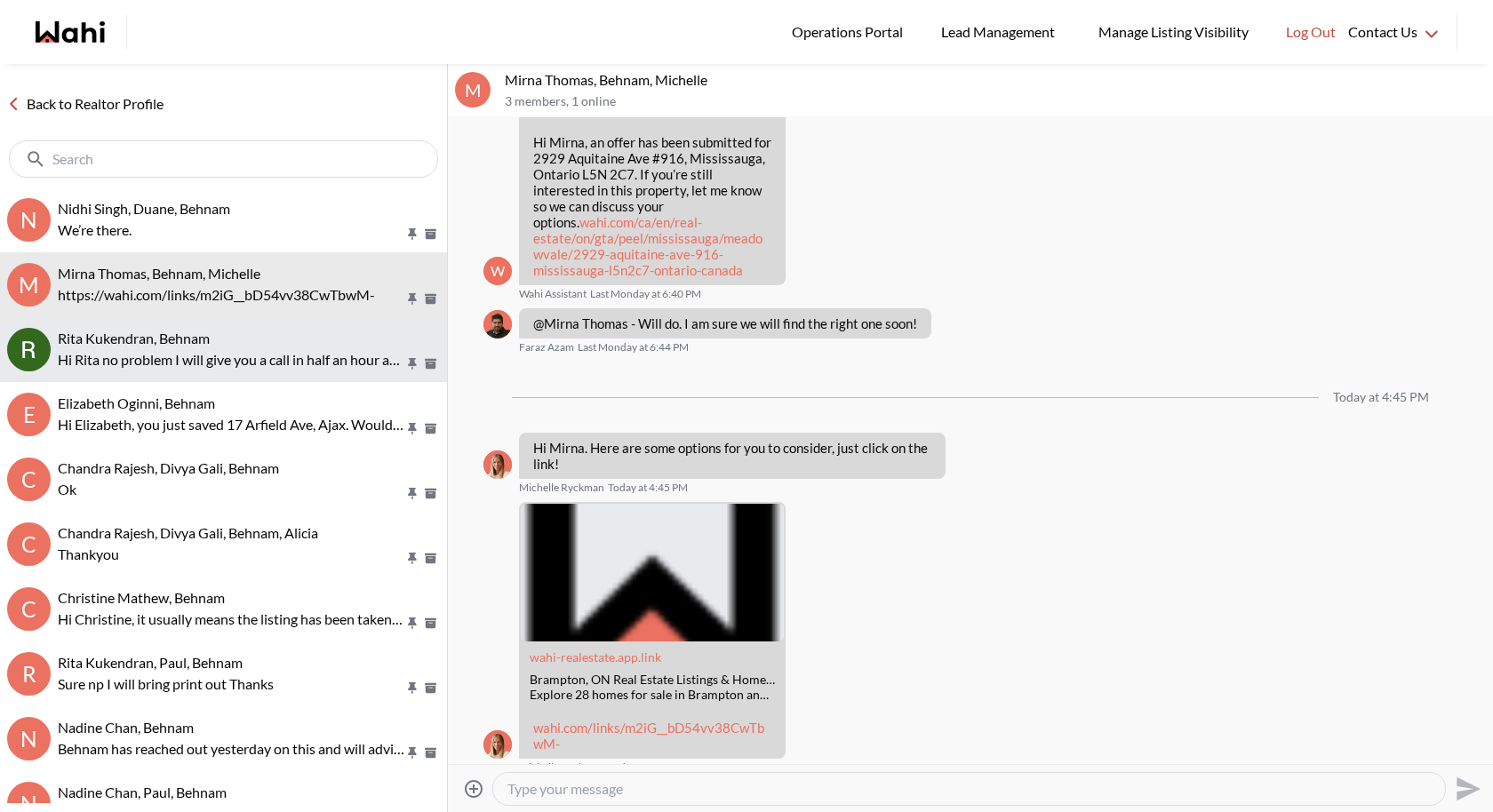 click on "Rita Kukendran, Behnam Hi Rita no problem I will give you a call in half an hour and we can talk about it" at bounding box center [223, 349] 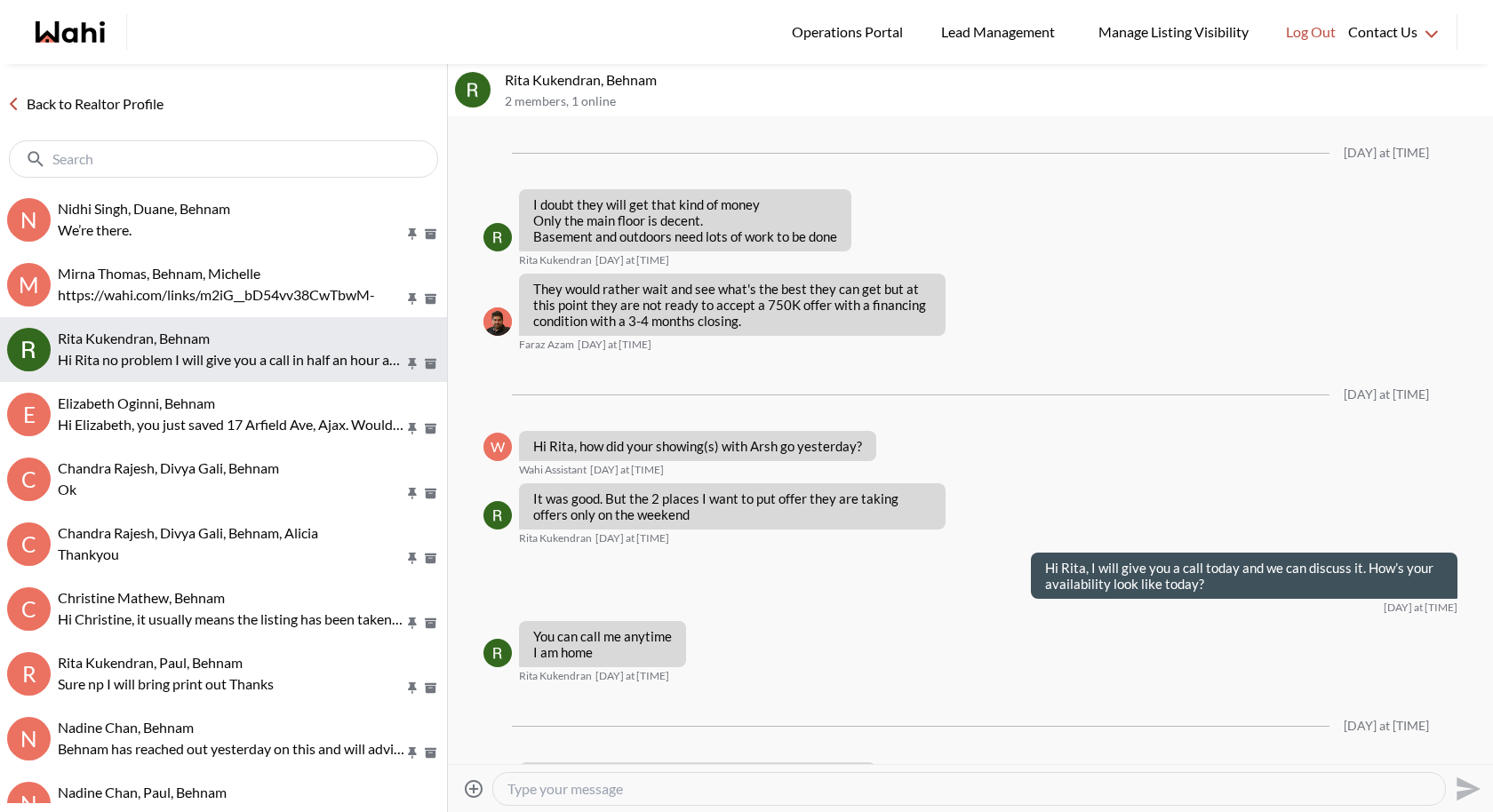 scroll, scrollTop: 1684, scrollLeft: 0, axis: vertical 